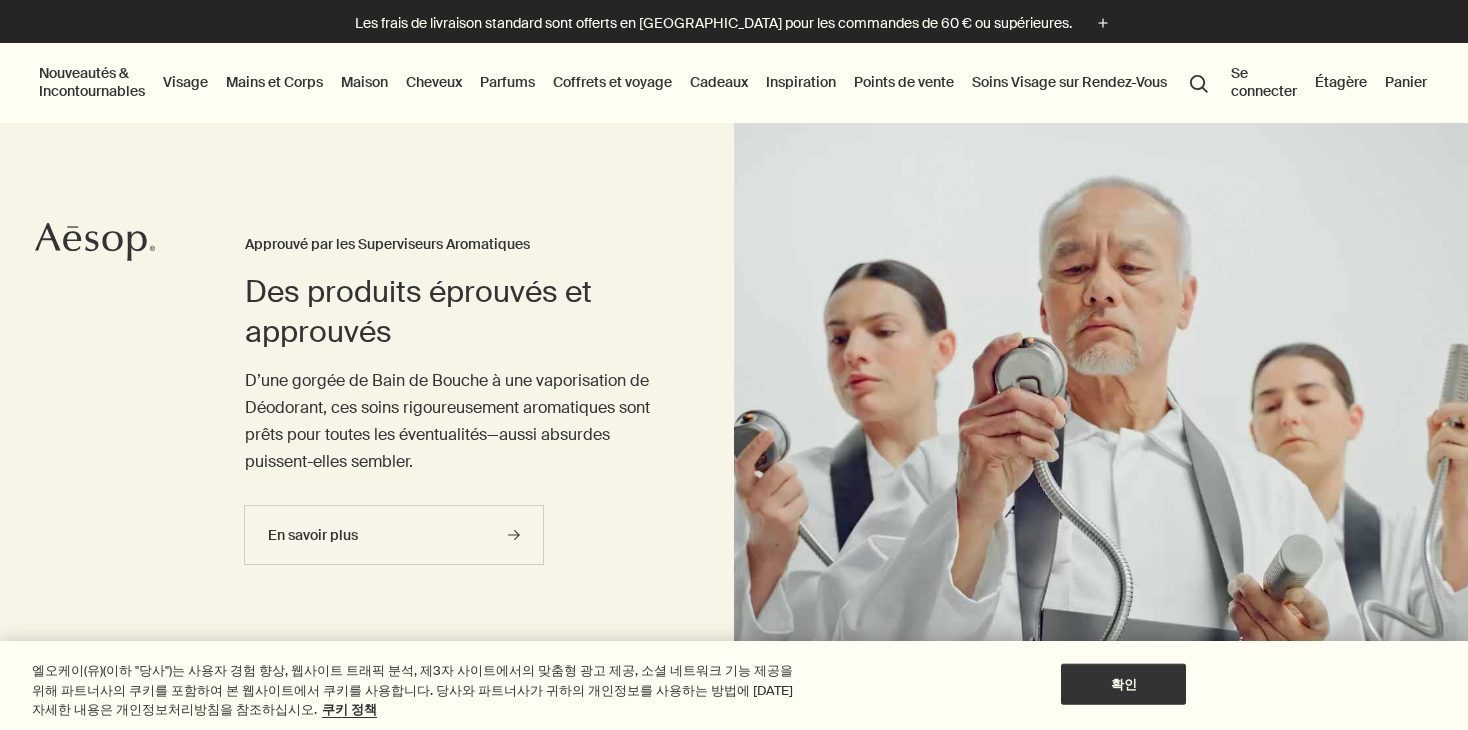 scroll, scrollTop: 0, scrollLeft: 0, axis: both 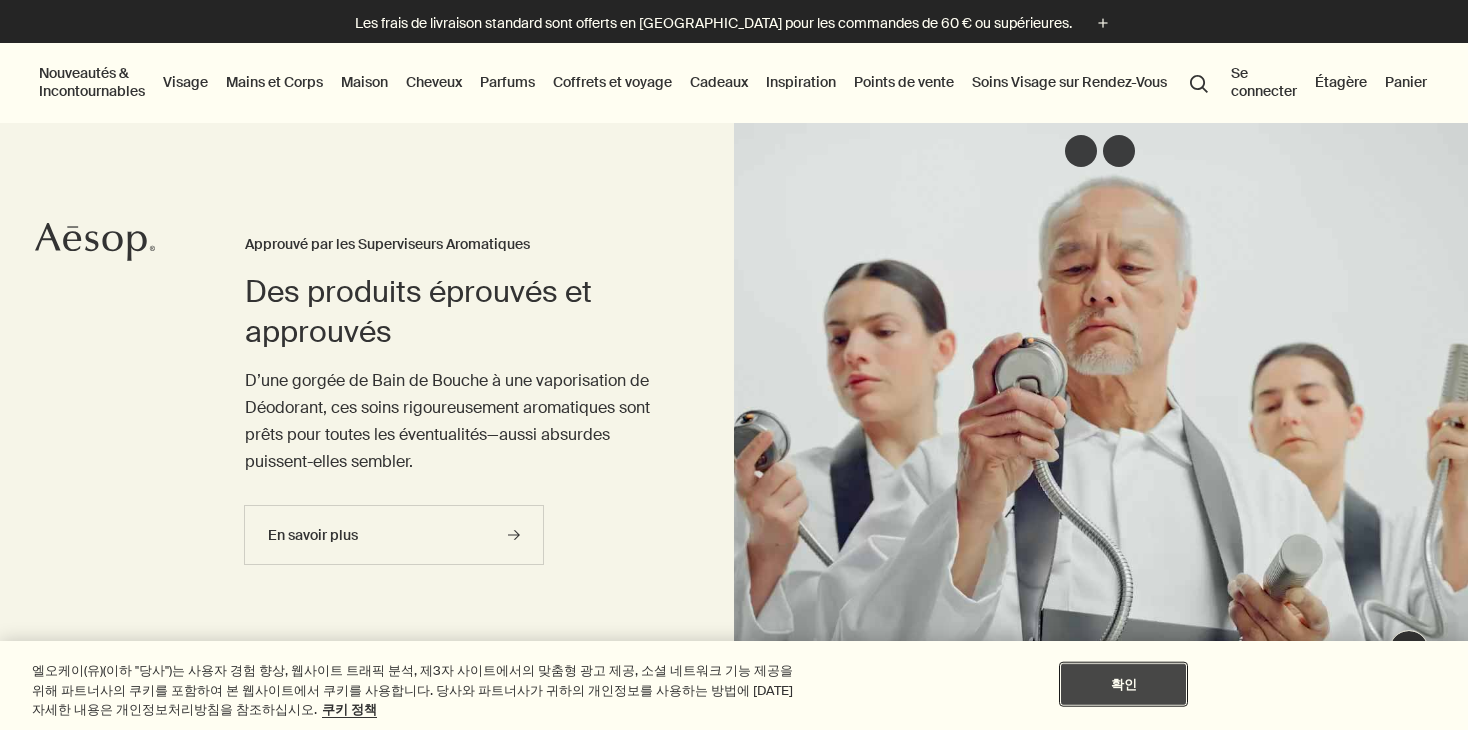 click on "확인" at bounding box center (1123, 684) 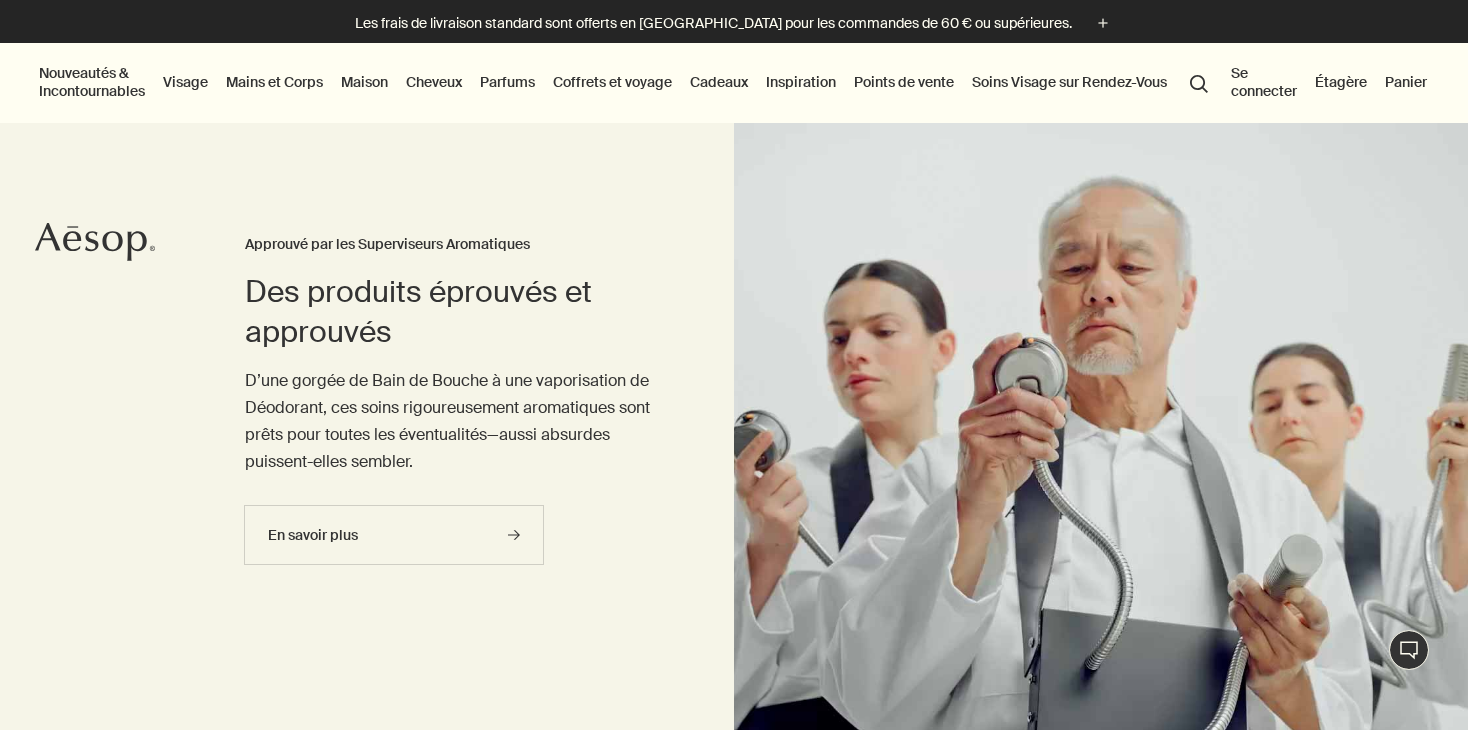 click on "Cadeaux" at bounding box center (719, 82) 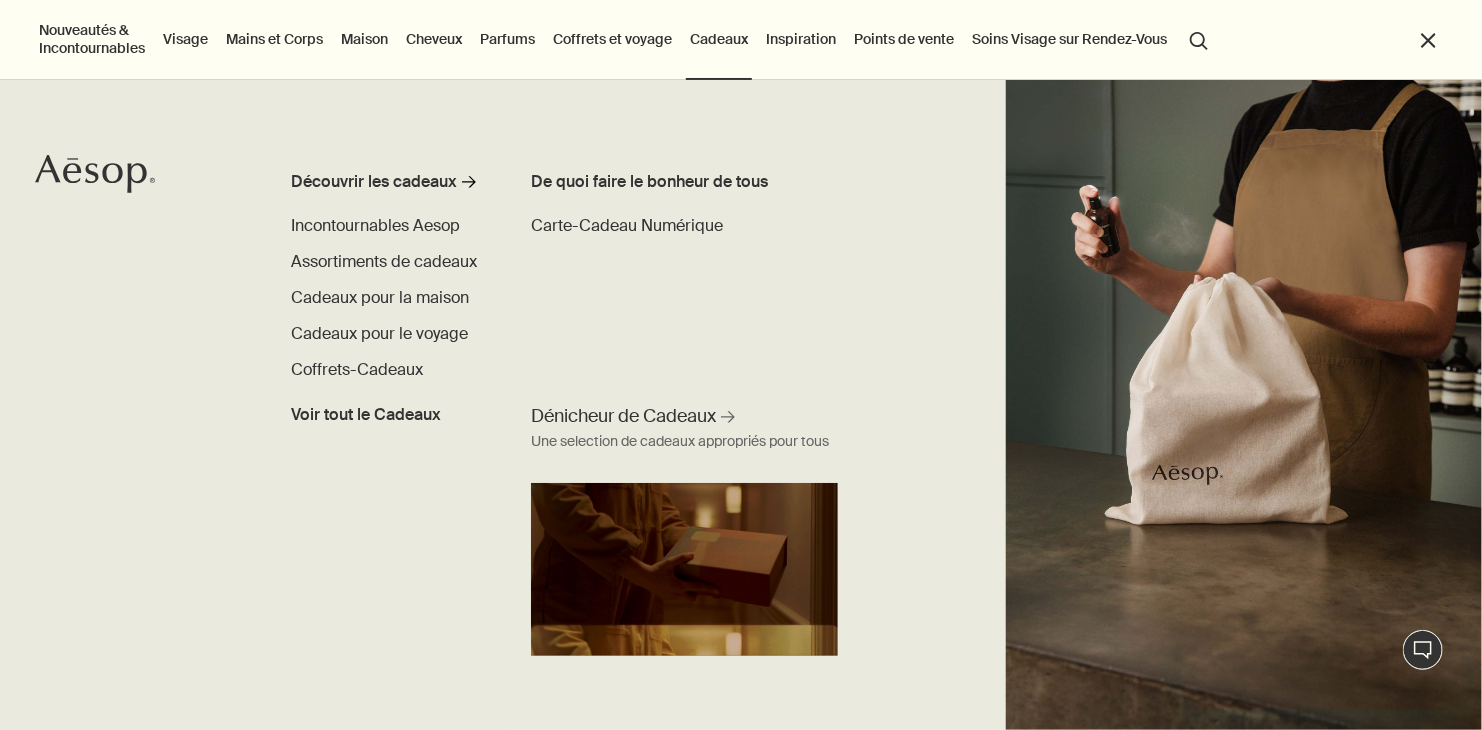 scroll, scrollTop: 0, scrollLeft: 0, axis: both 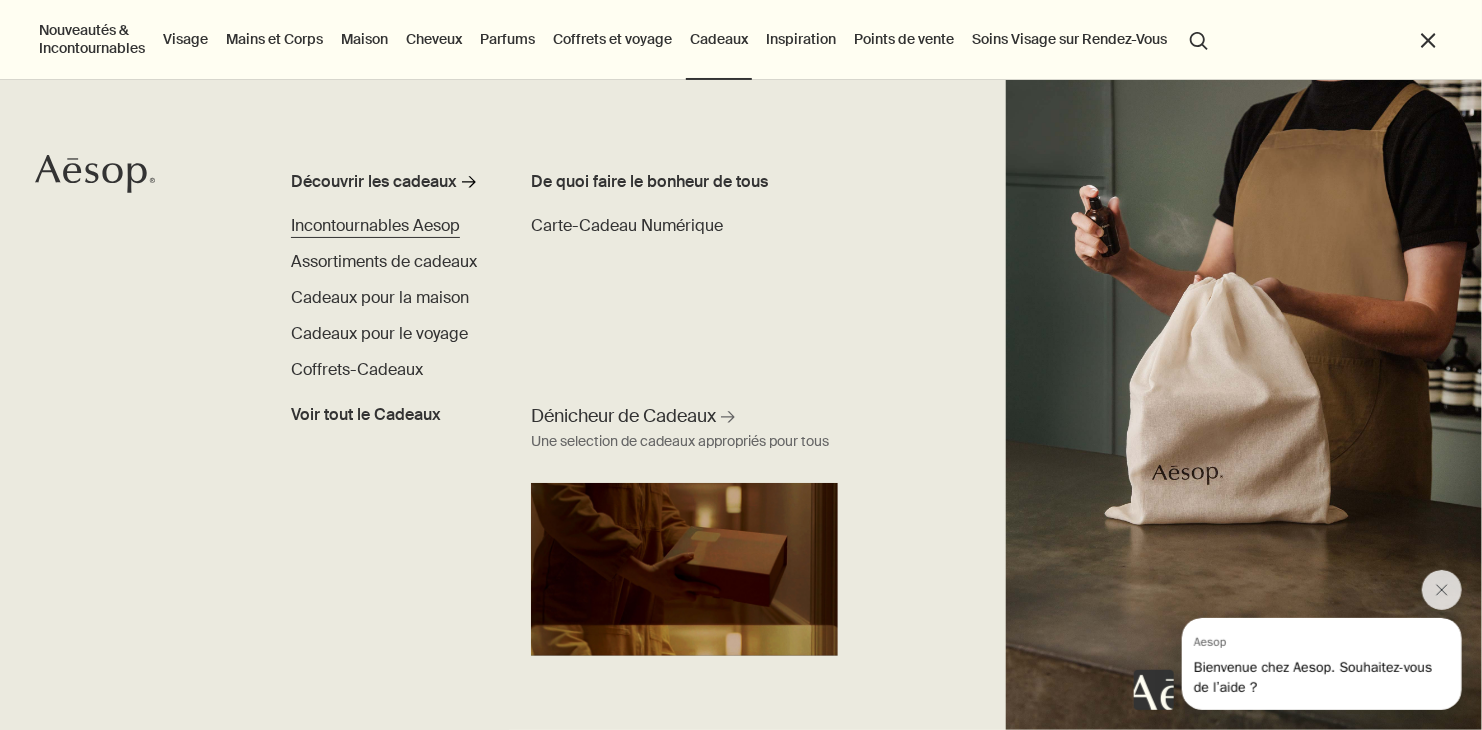 click on "Incontournables Aesop" at bounding box center [375, 225] 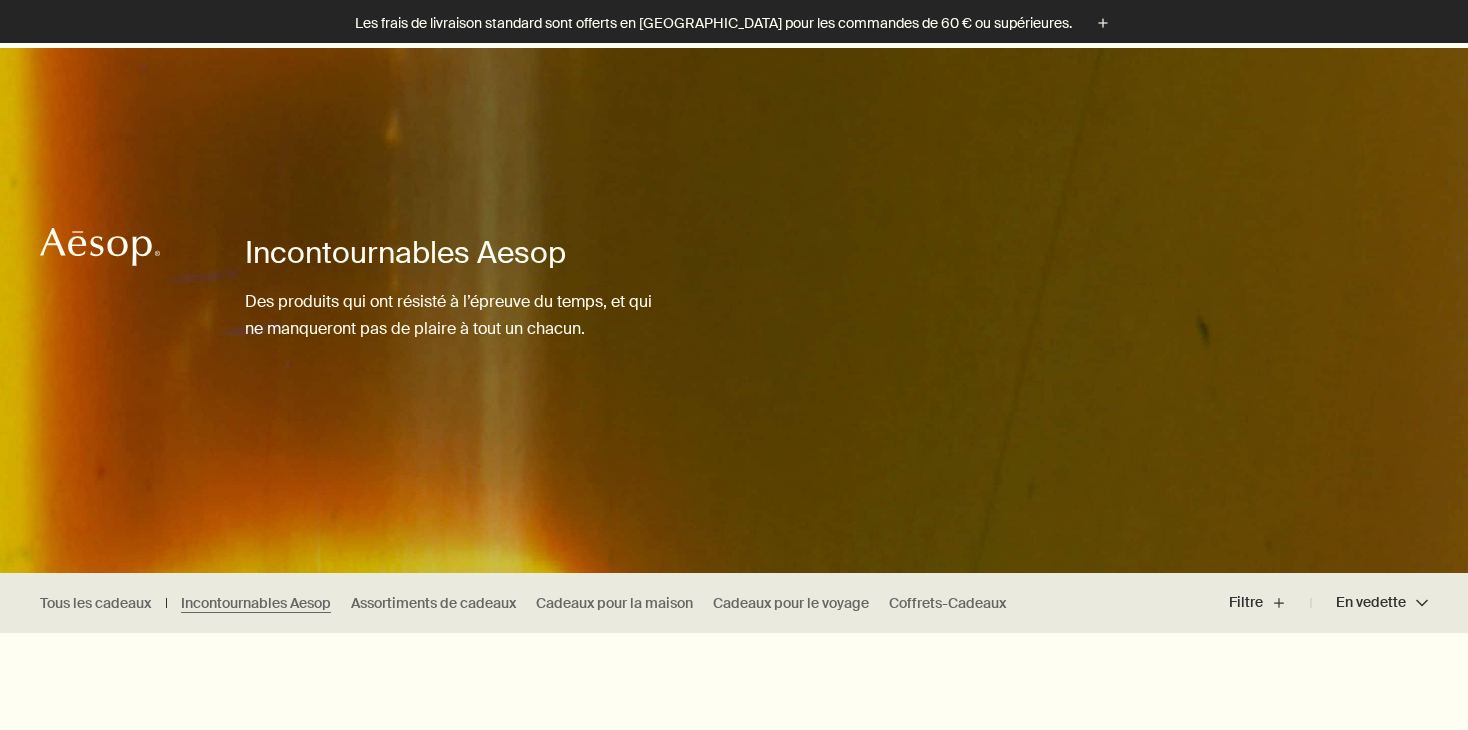 scroll, scrollTop: 518, scrollLeft: 0, axis: vertical 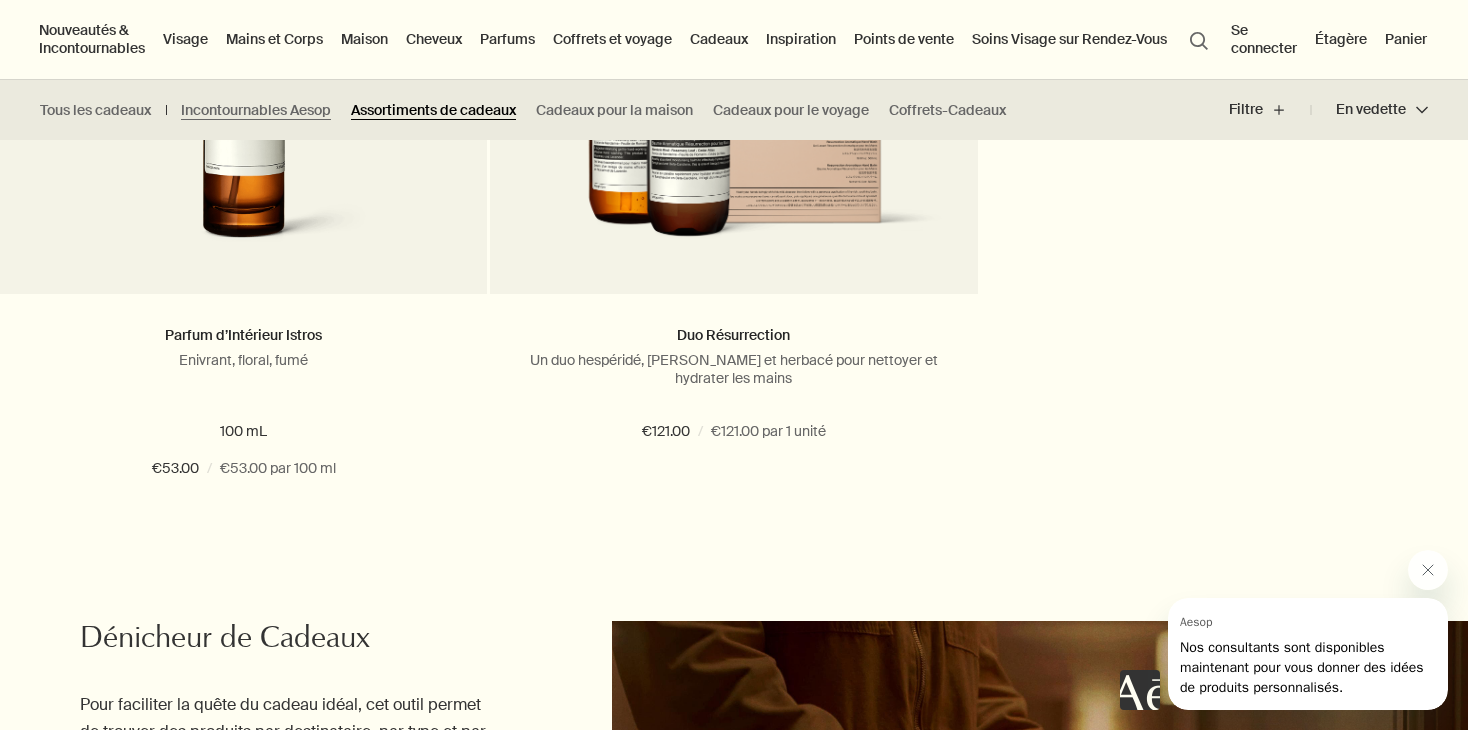 click on "Assortiments de cadeaux" at bounding box center [433, 110] 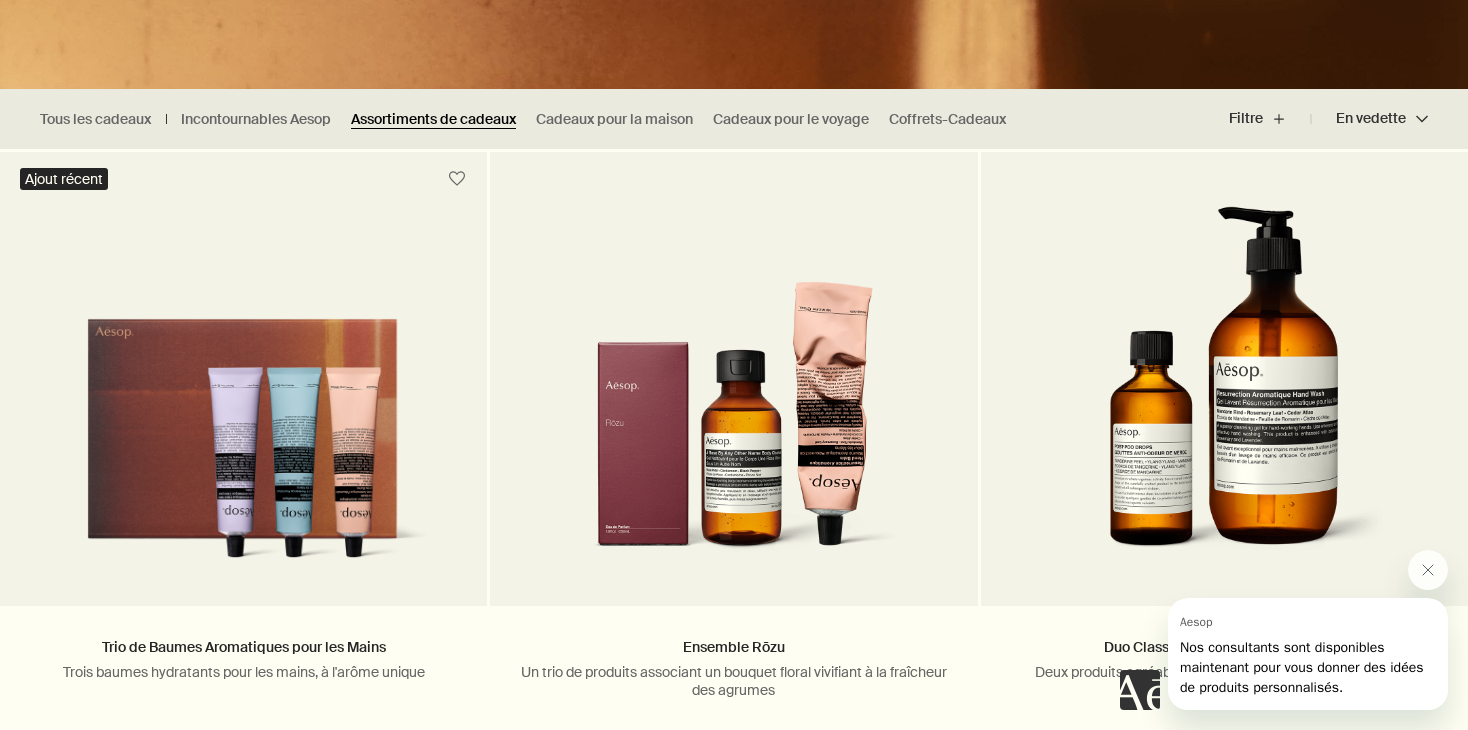 scroll, scrollTop: 488, scrollLeft: 0, axis: vertical 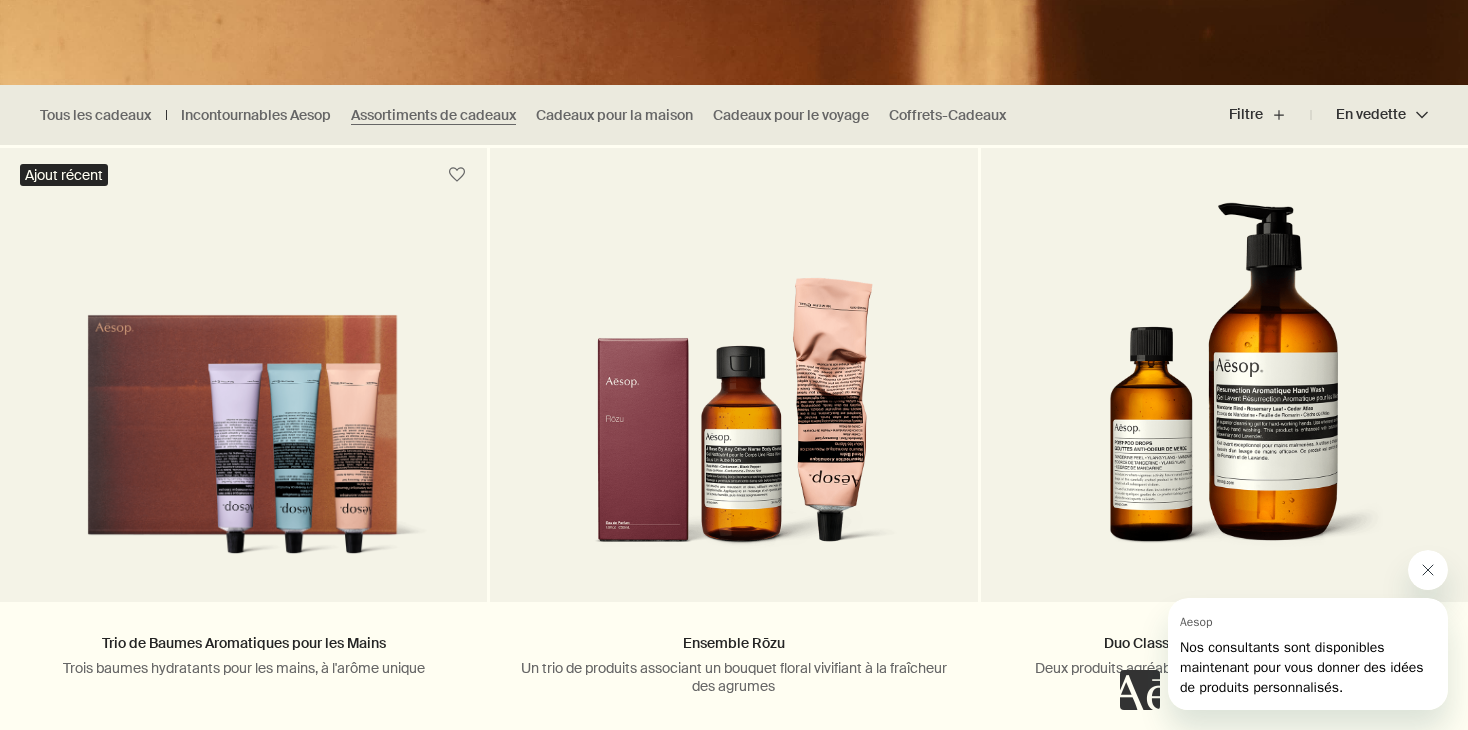 click 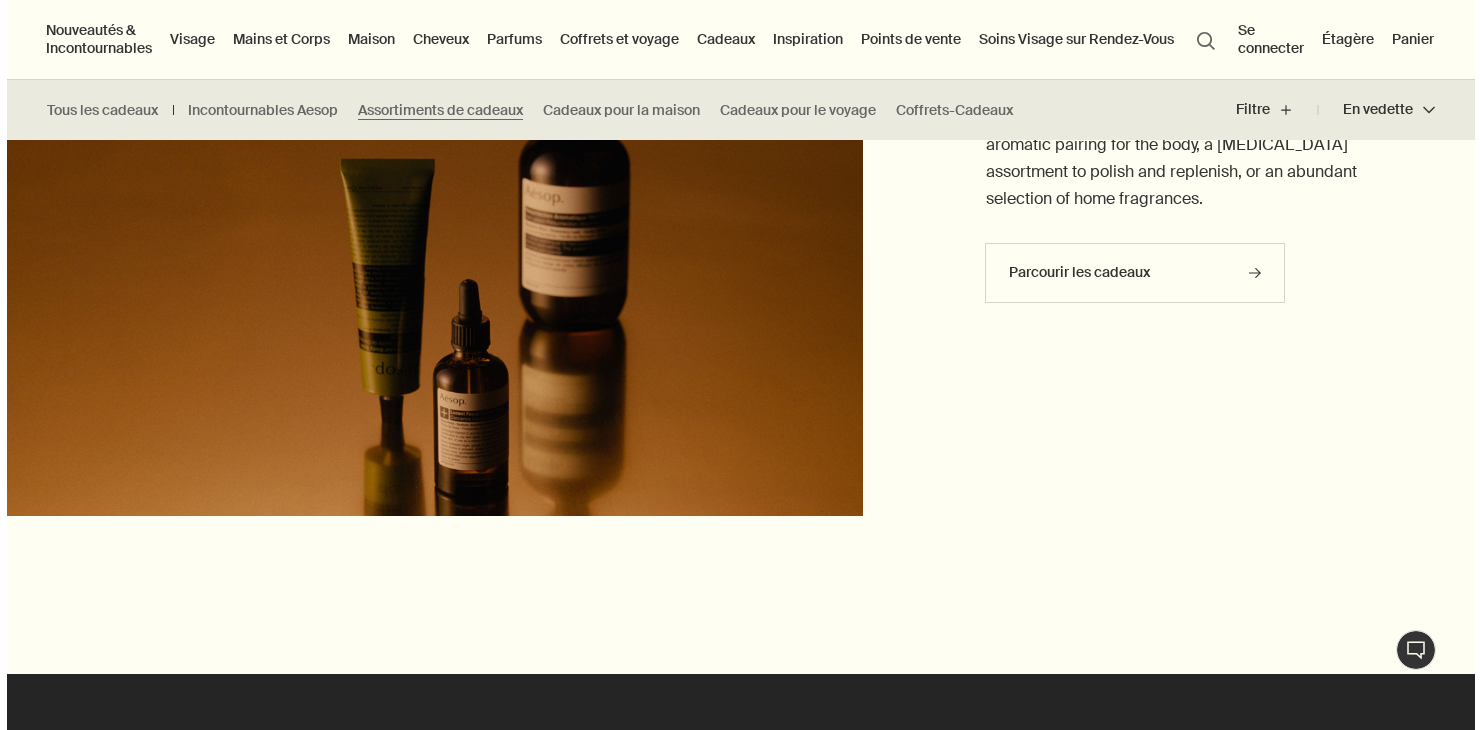 scroll, scrollTop: 5326, scrollLeft: 0, axis: vertical 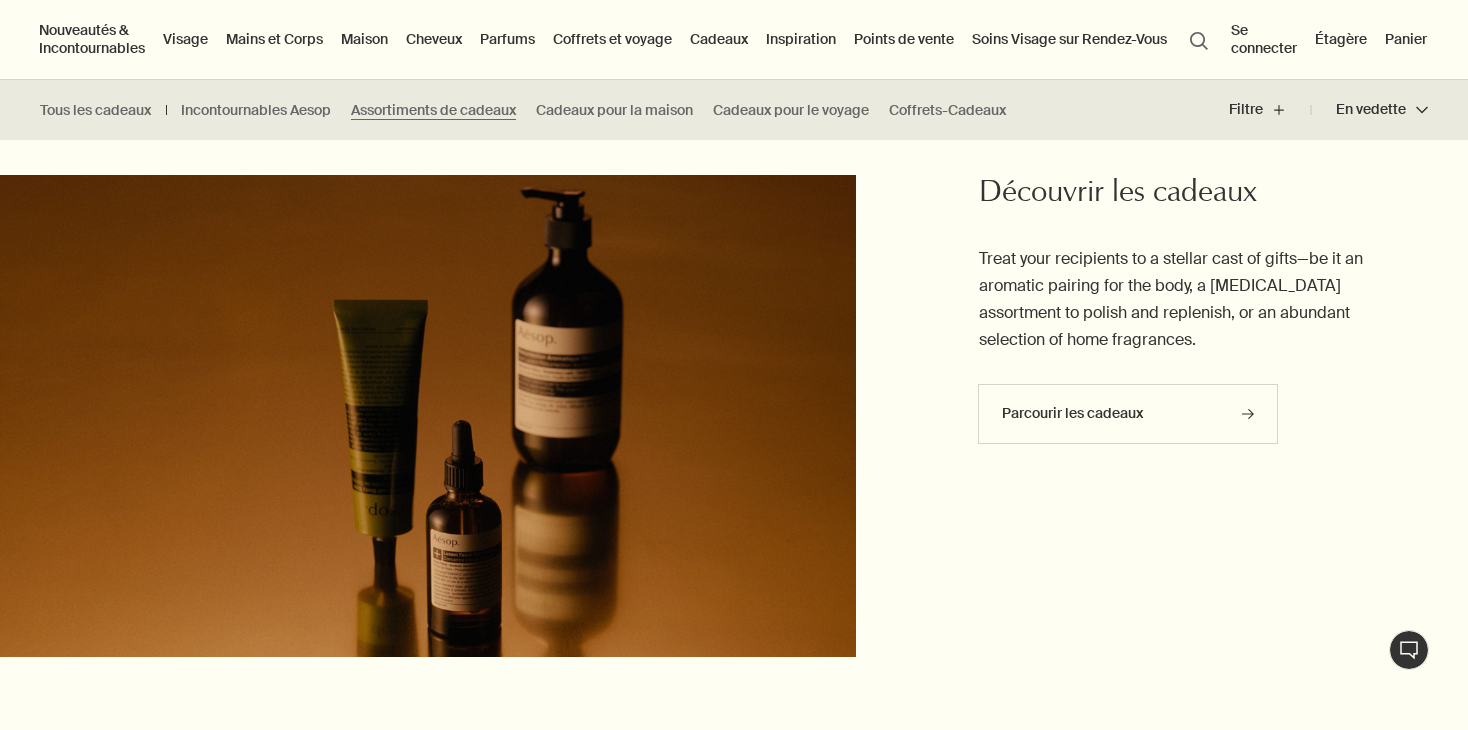 click on "Maison" at bounding box center [364, 39] 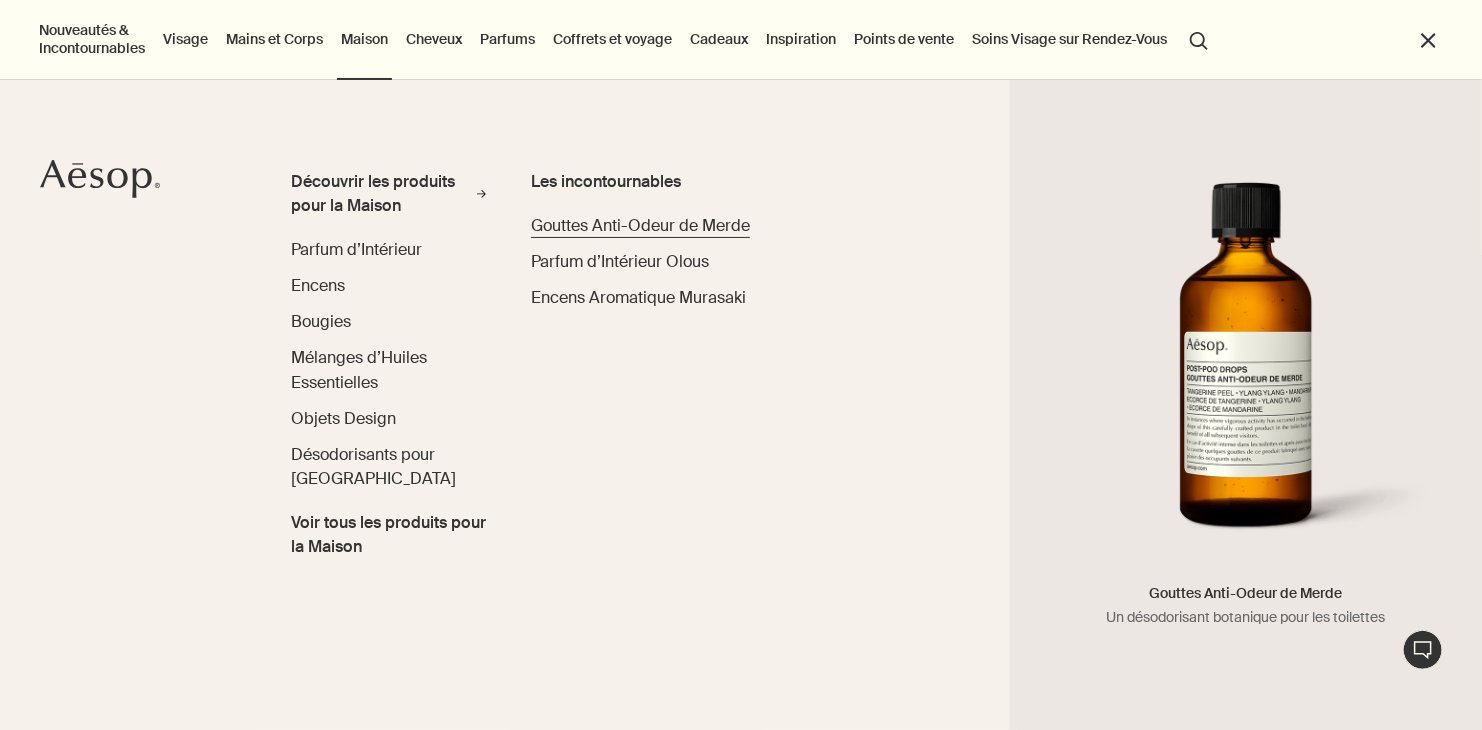click on "Gouttes Anti-Odeur de Merde" at bounding box center [640, 225] 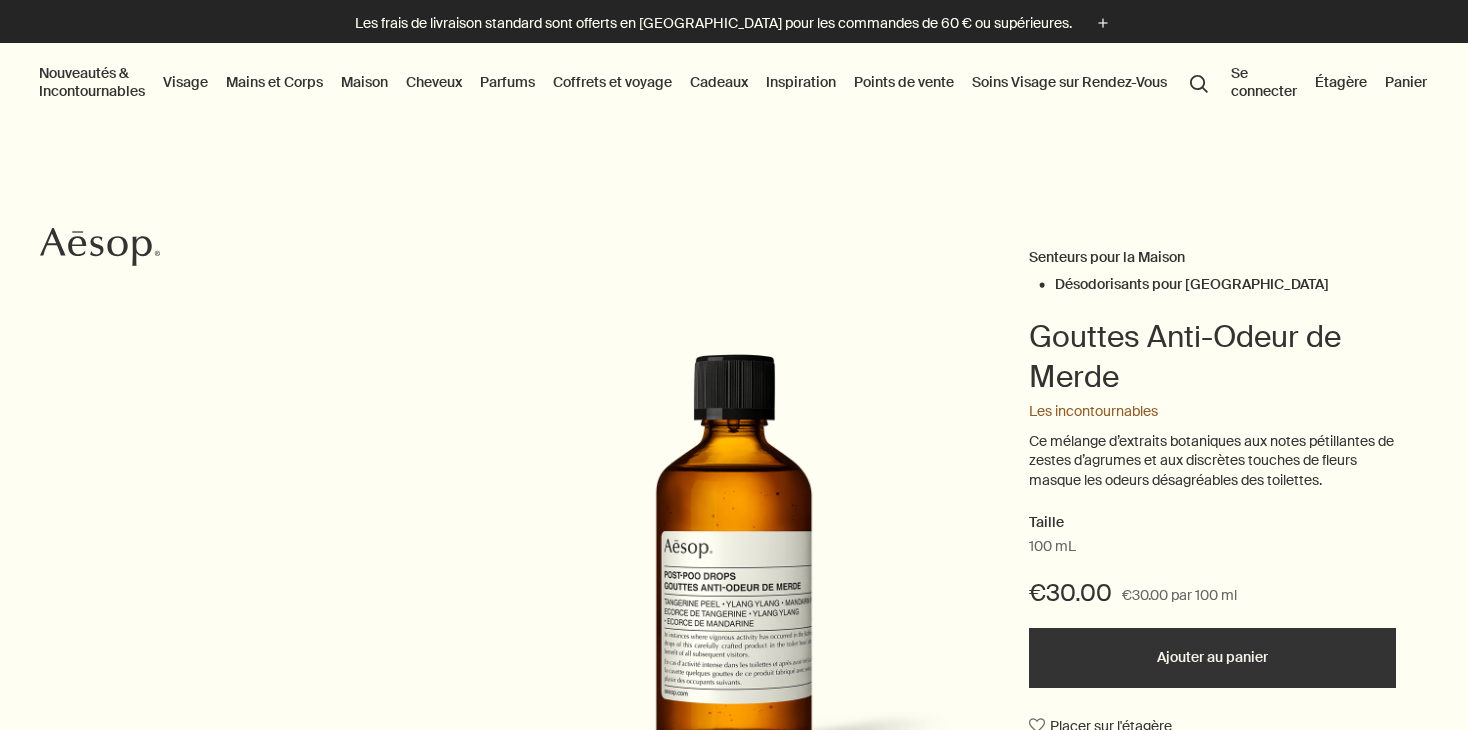scroll, scrollTop: 0, scrollLeft: 0, axis: both 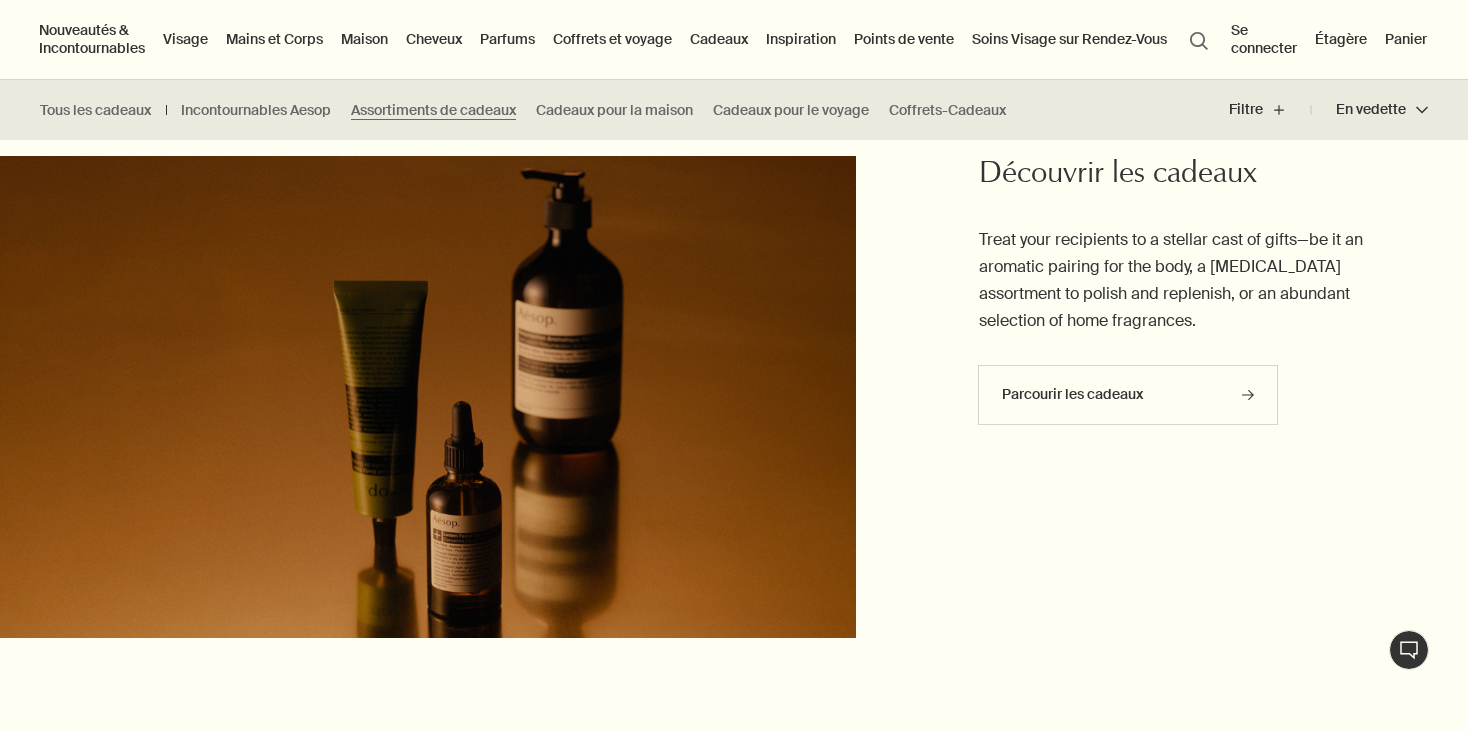 click on "Maison" at bounding box center (364, 39) 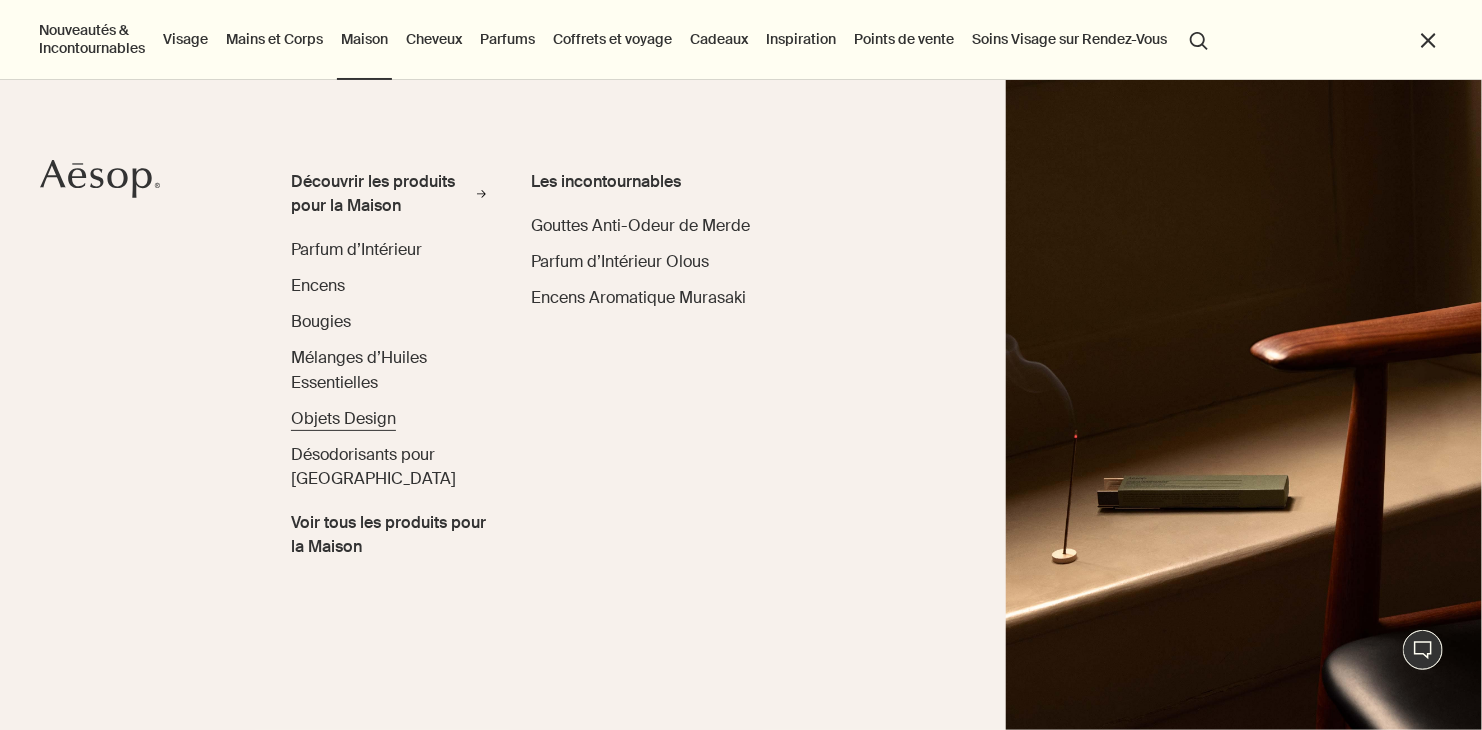 click on "Objets Design" at bounding box center (343, 418) 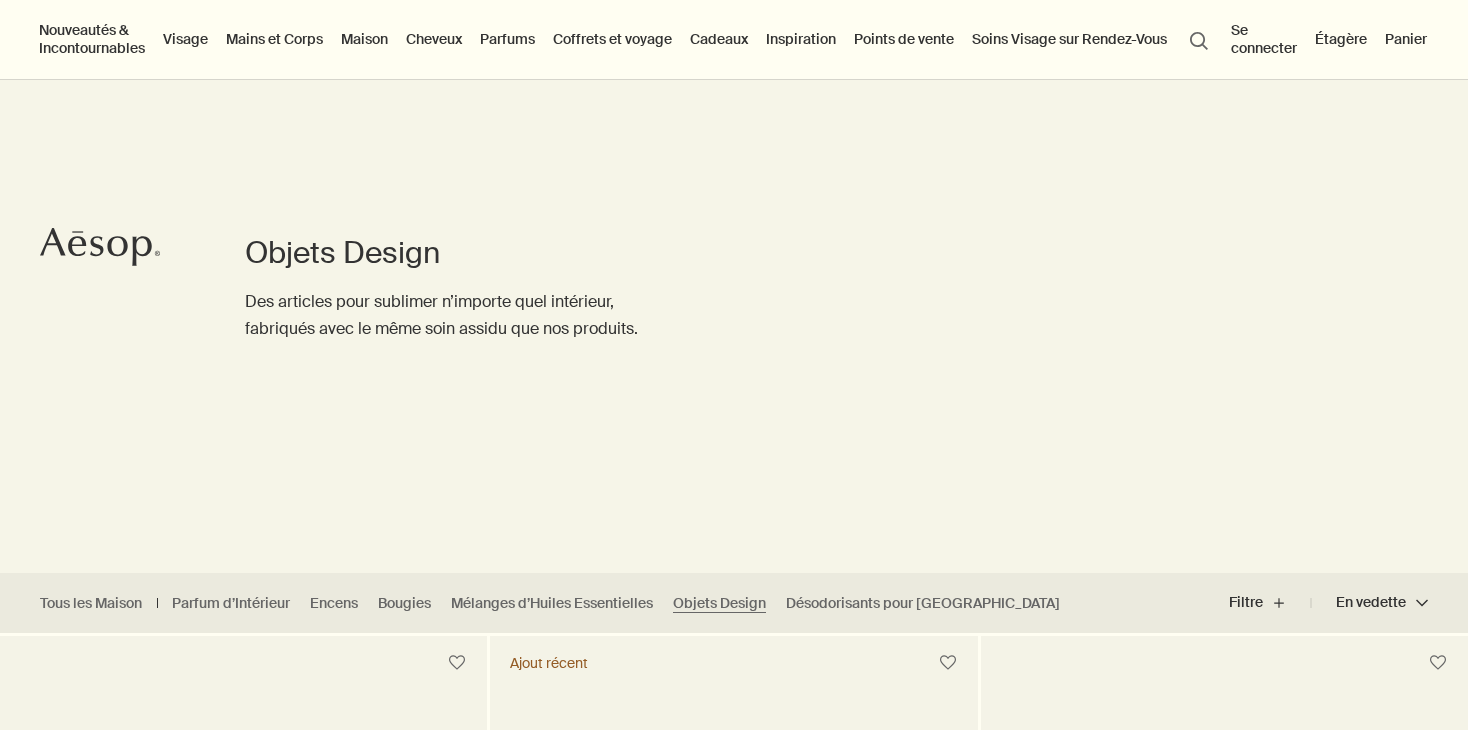 scroll, scrollTop: 467, scrollLeft: 0, axis: vertical 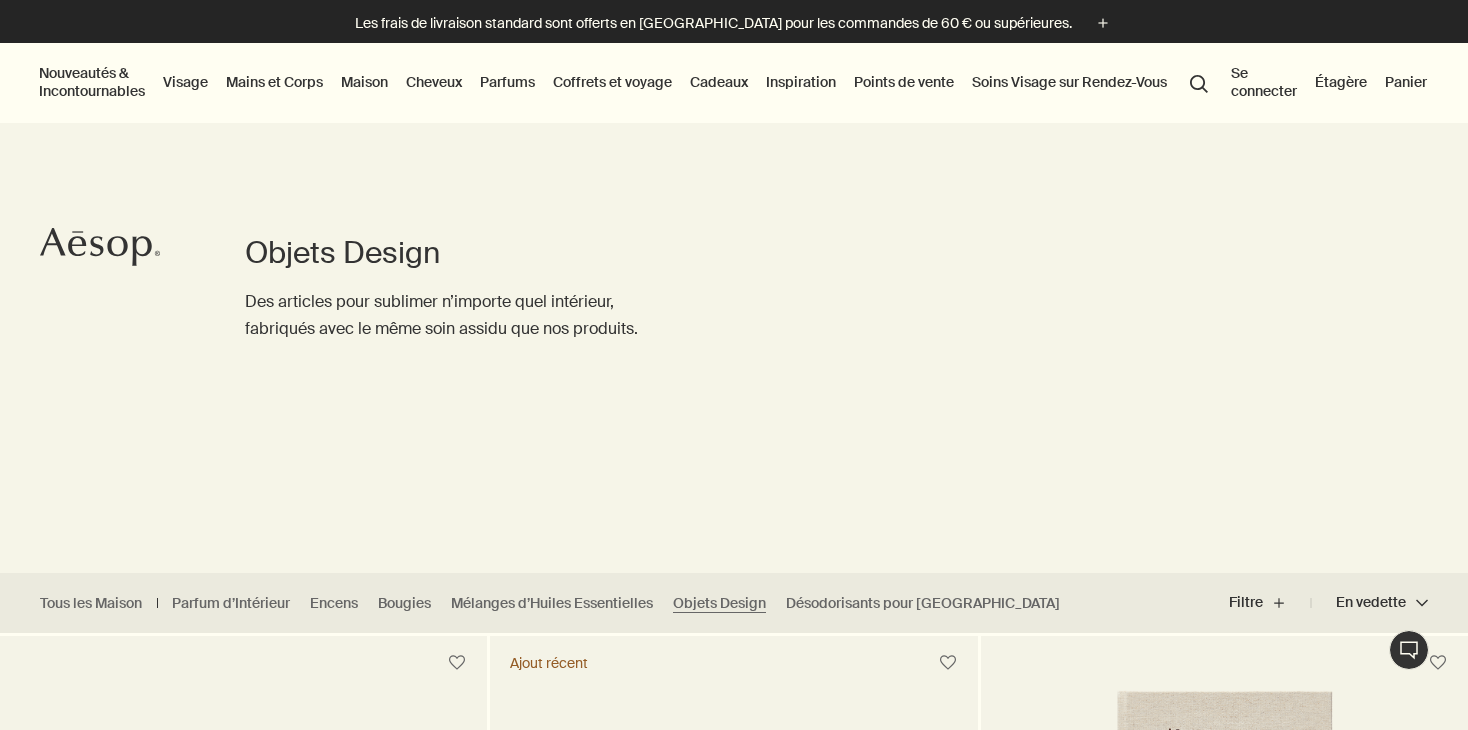 click on "Maison" at bounding box center [364, 82] 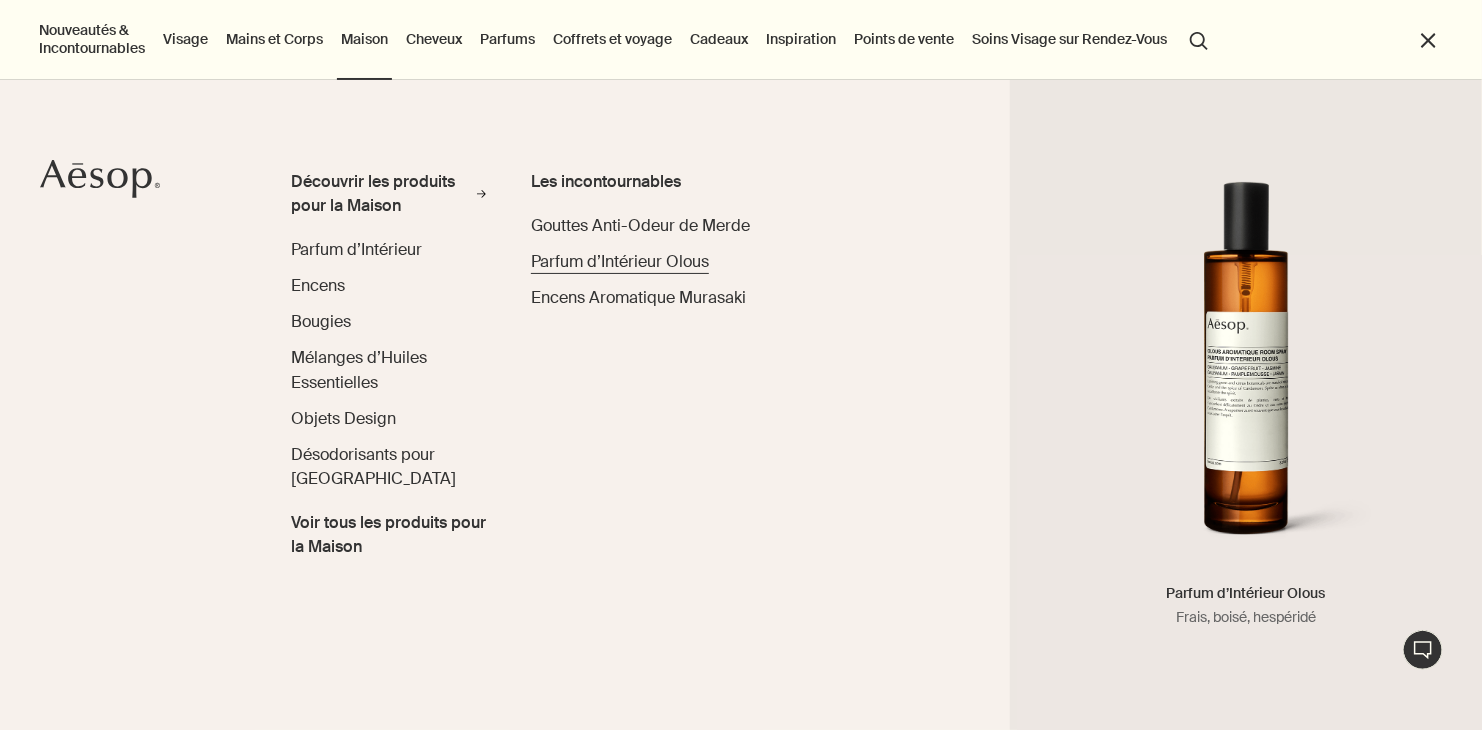 click on "Parfum d’Intérieur Olous" at bounding box center (620, 261) 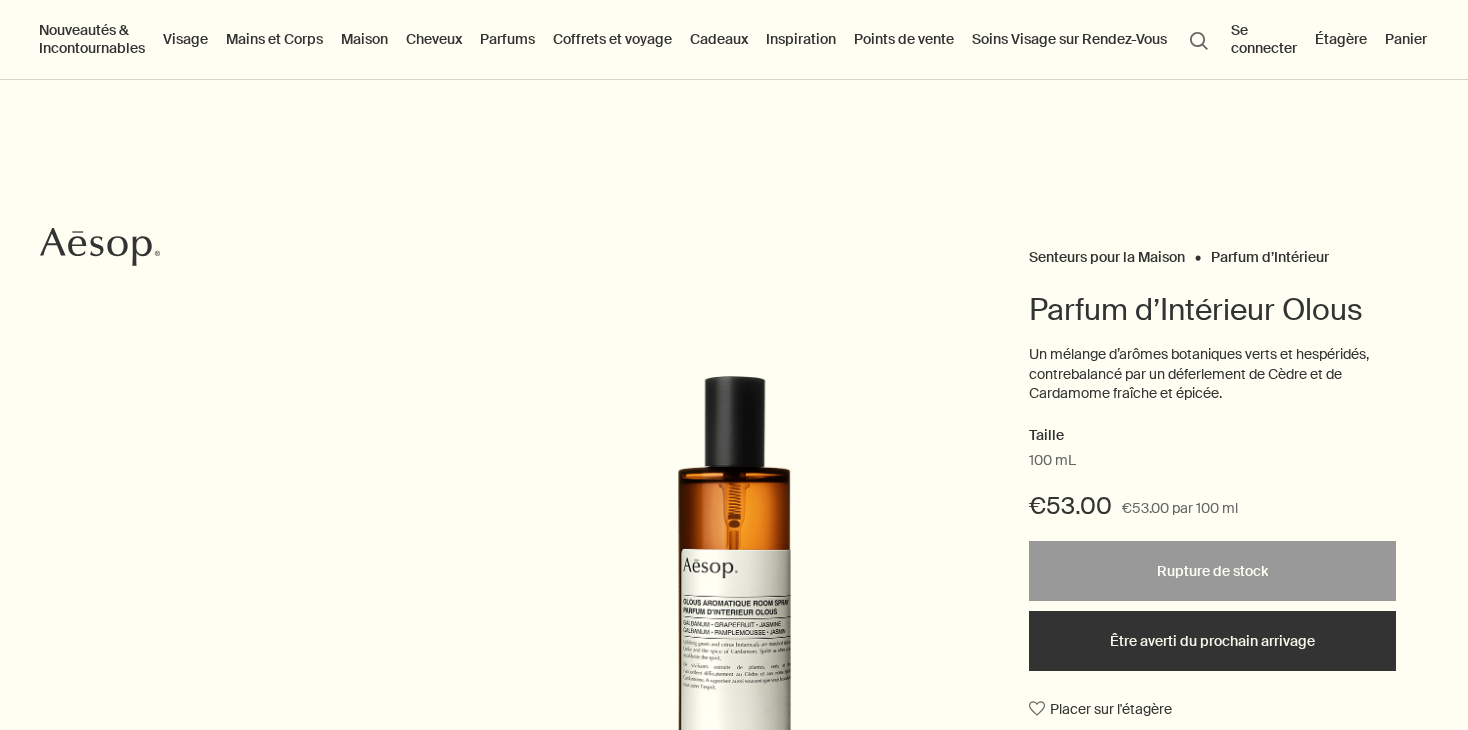 scroll, scrollTop: 151, scrollLeft: 0, axis: vertical 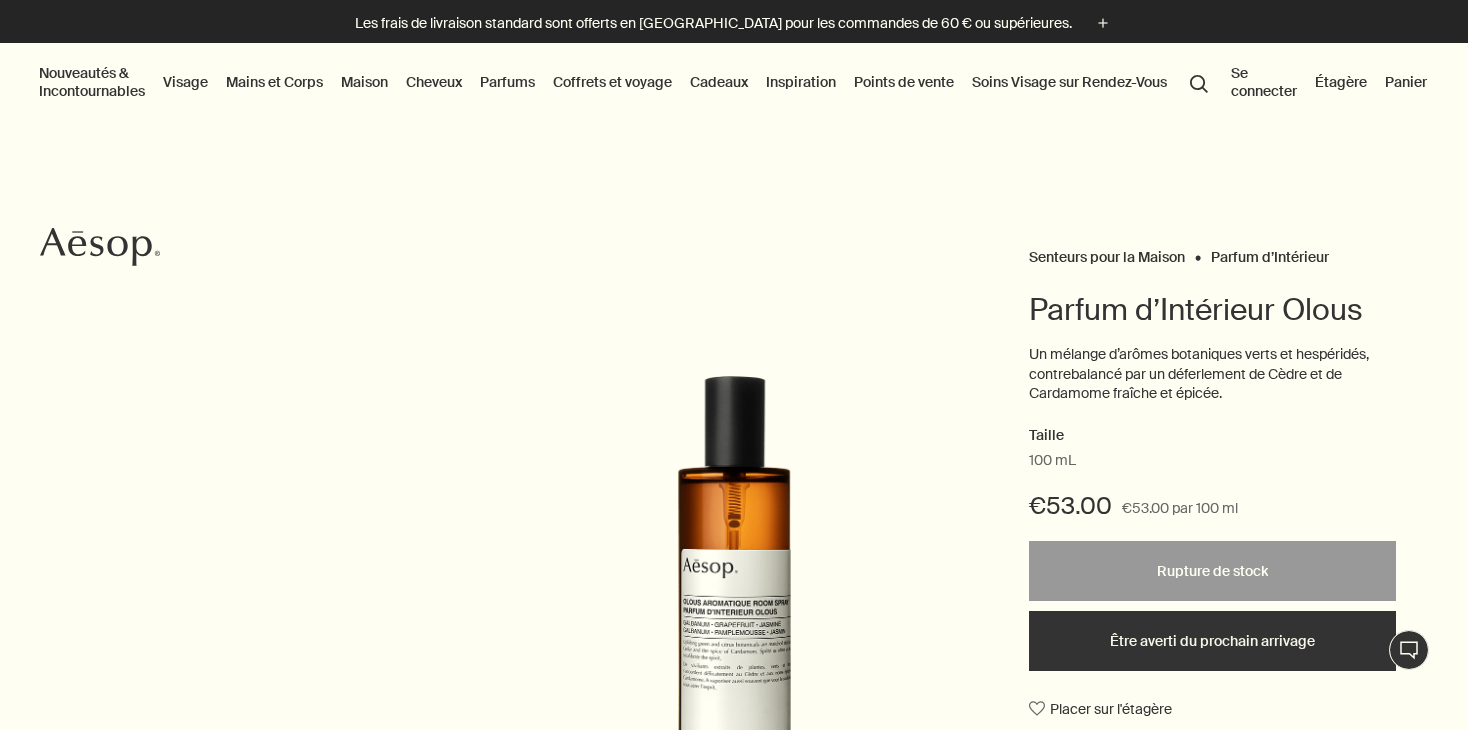click on "Inspiration" at bounding box center (801, 82) 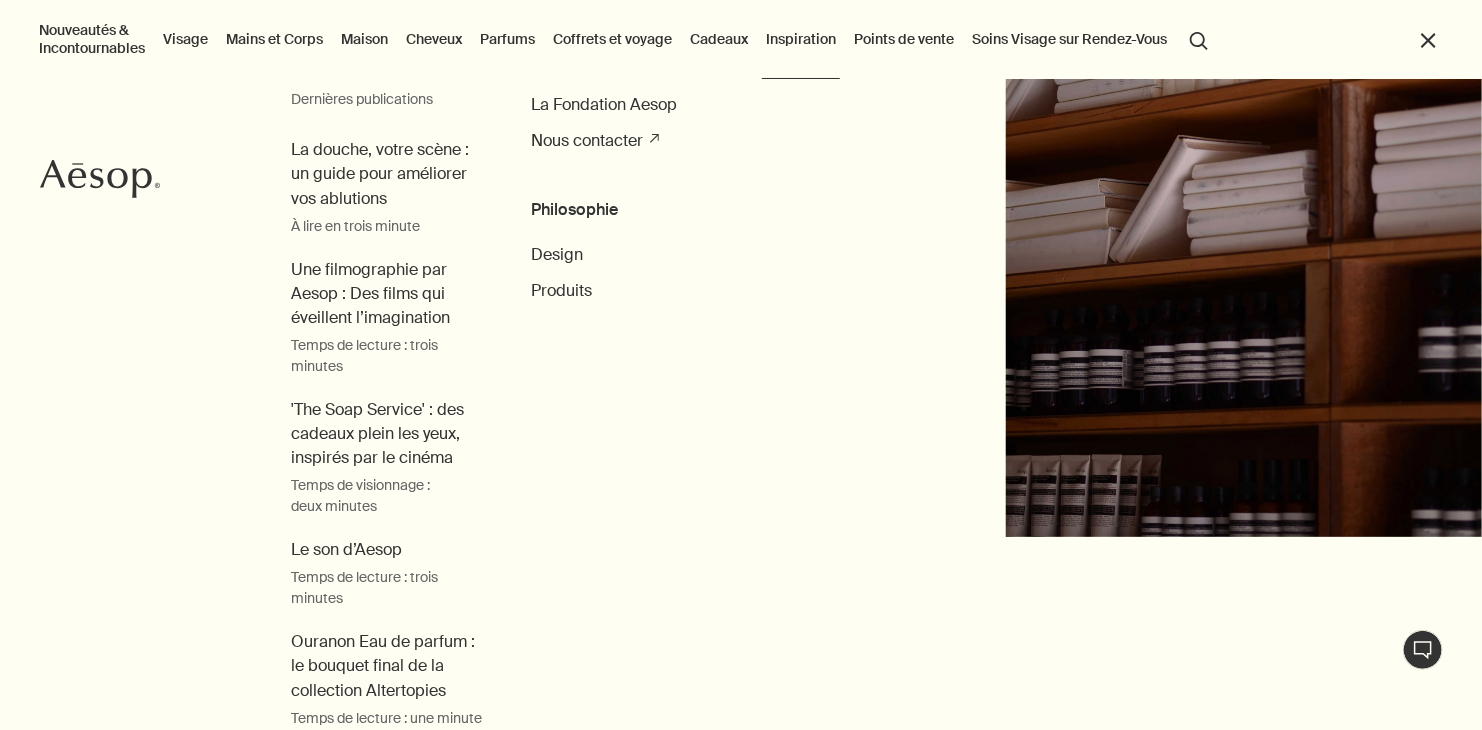scroll, scrollTop: 0, scrollLeft: 0, axis: both 